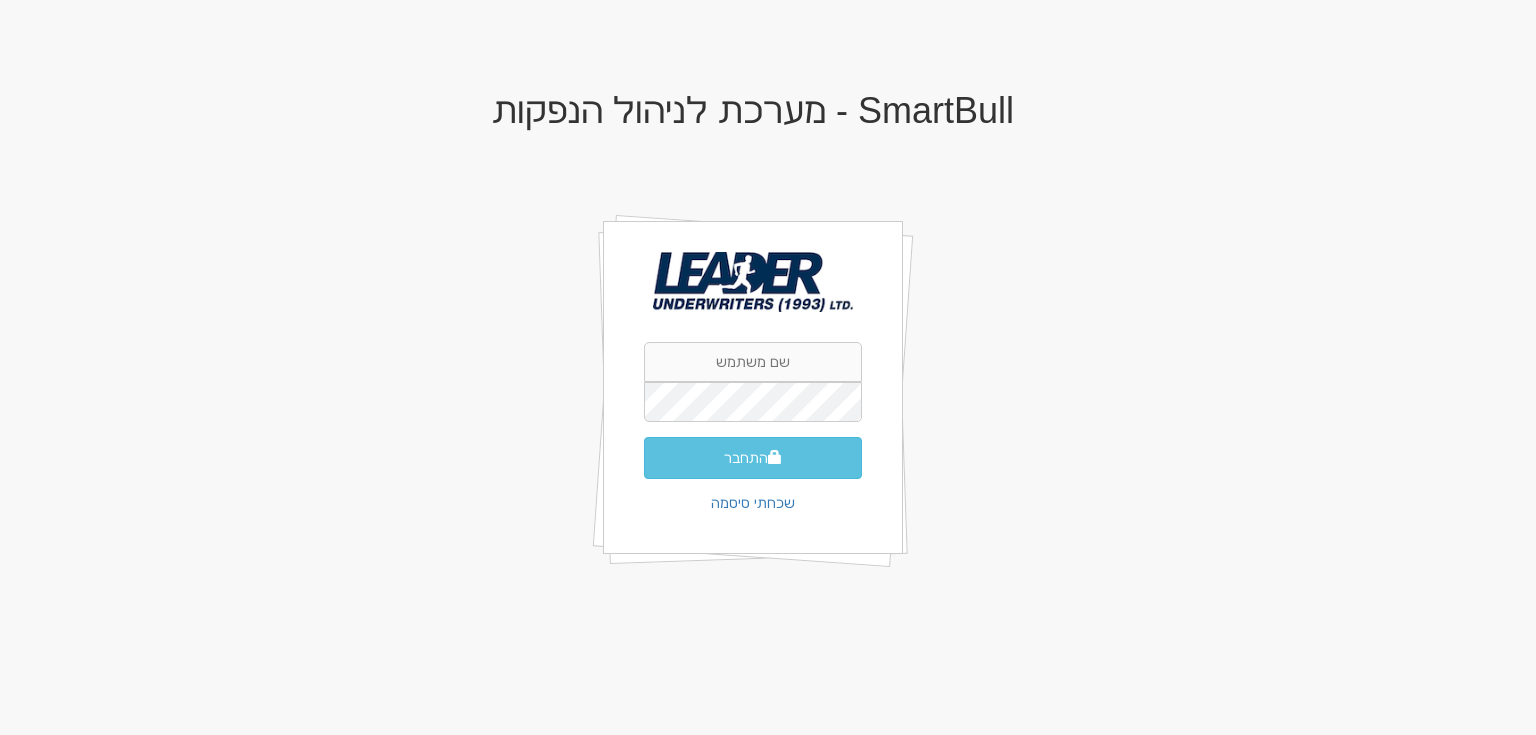 scroll, scrollTop: 0, scrollLeft: 0, axis: both 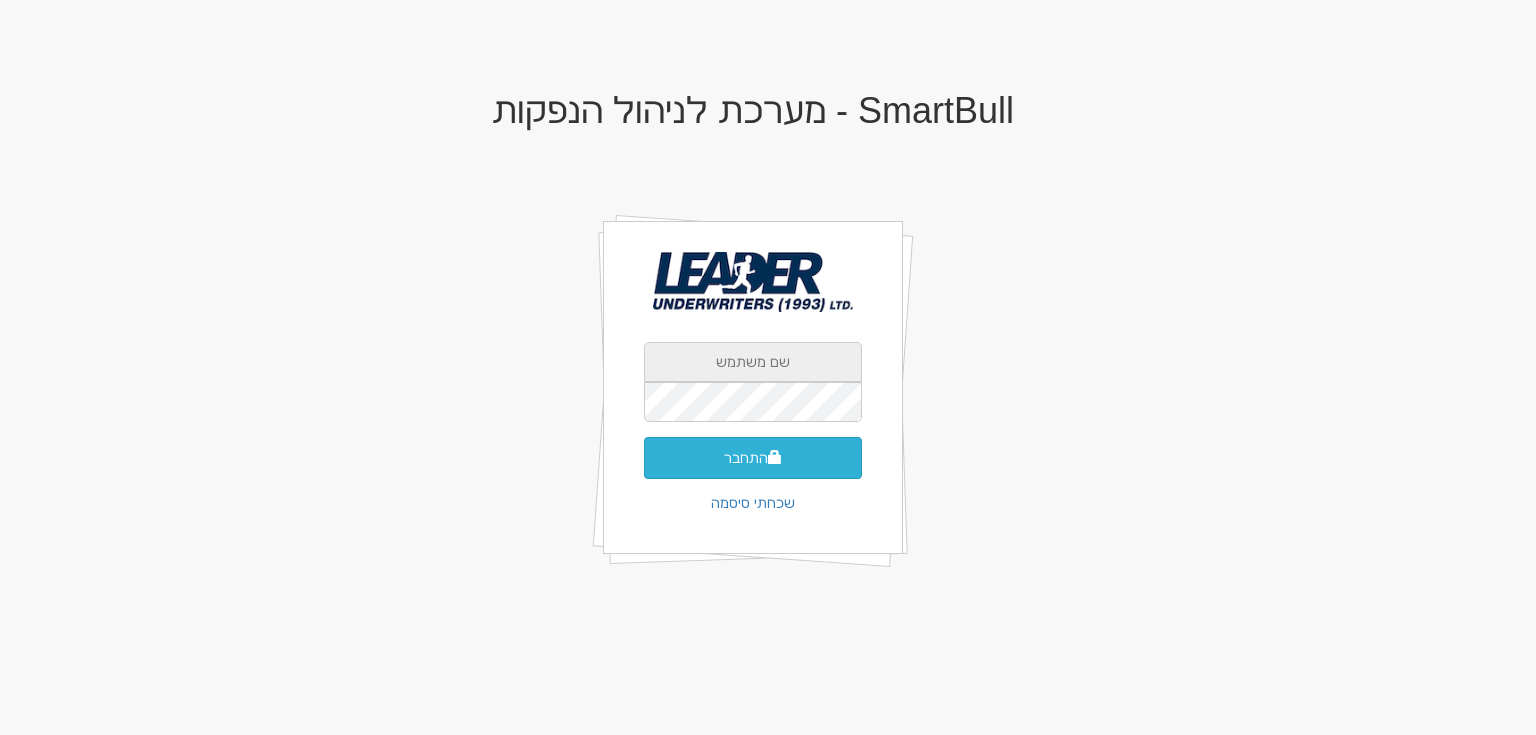 type on "yaelb@leadercm.co.il" 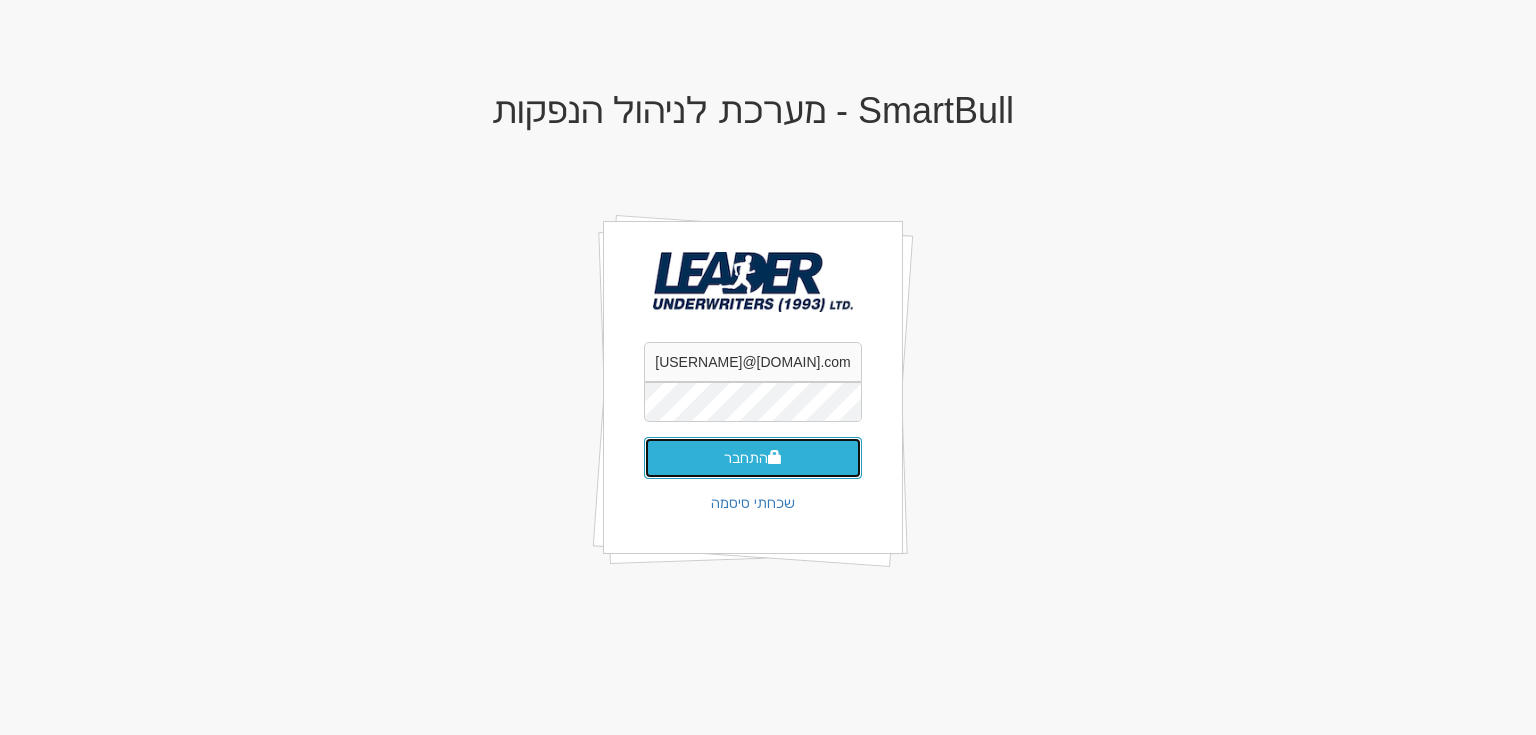click on "התחבר" at bounding box center [753, 458] 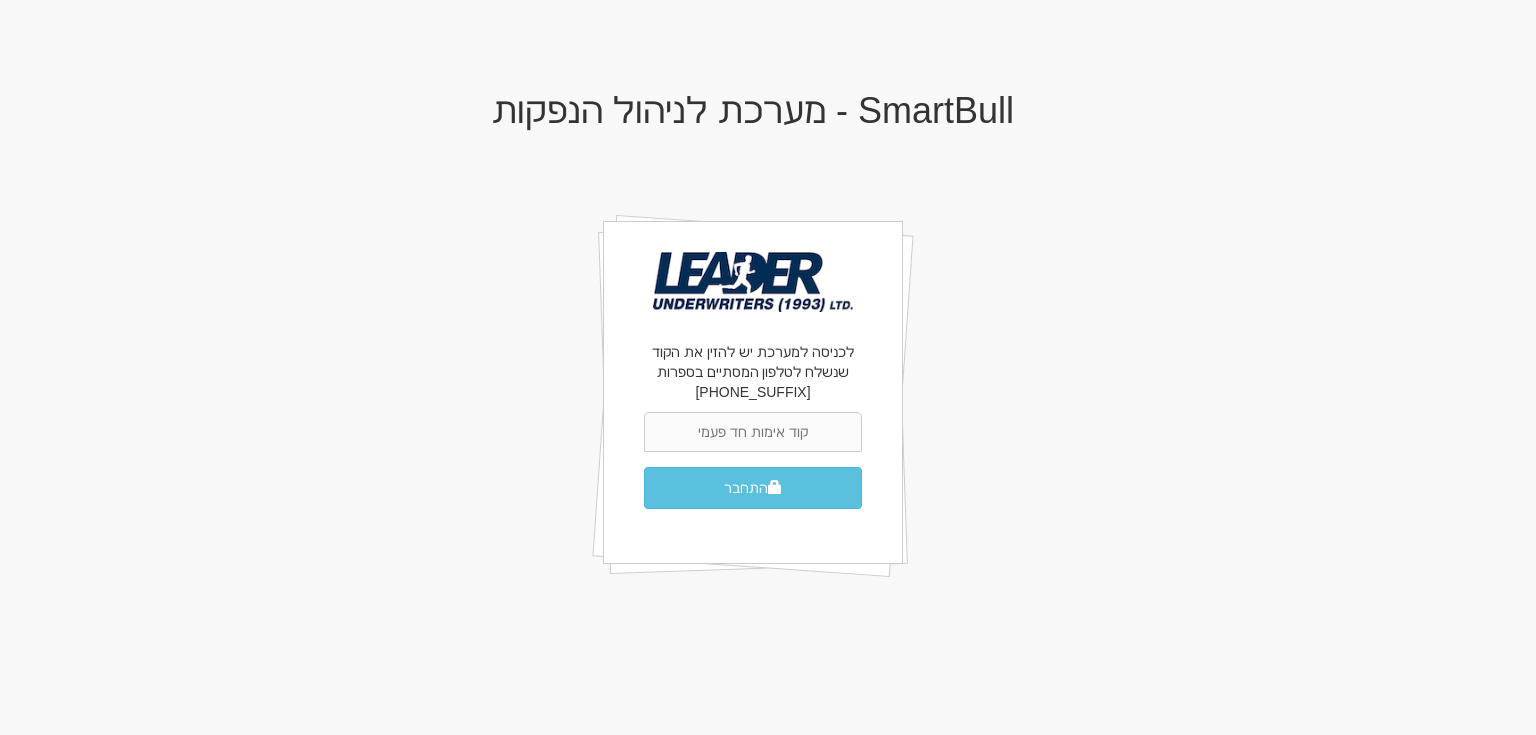 scroll, scrollTop: 0, scrollLeft: 0, axis: both 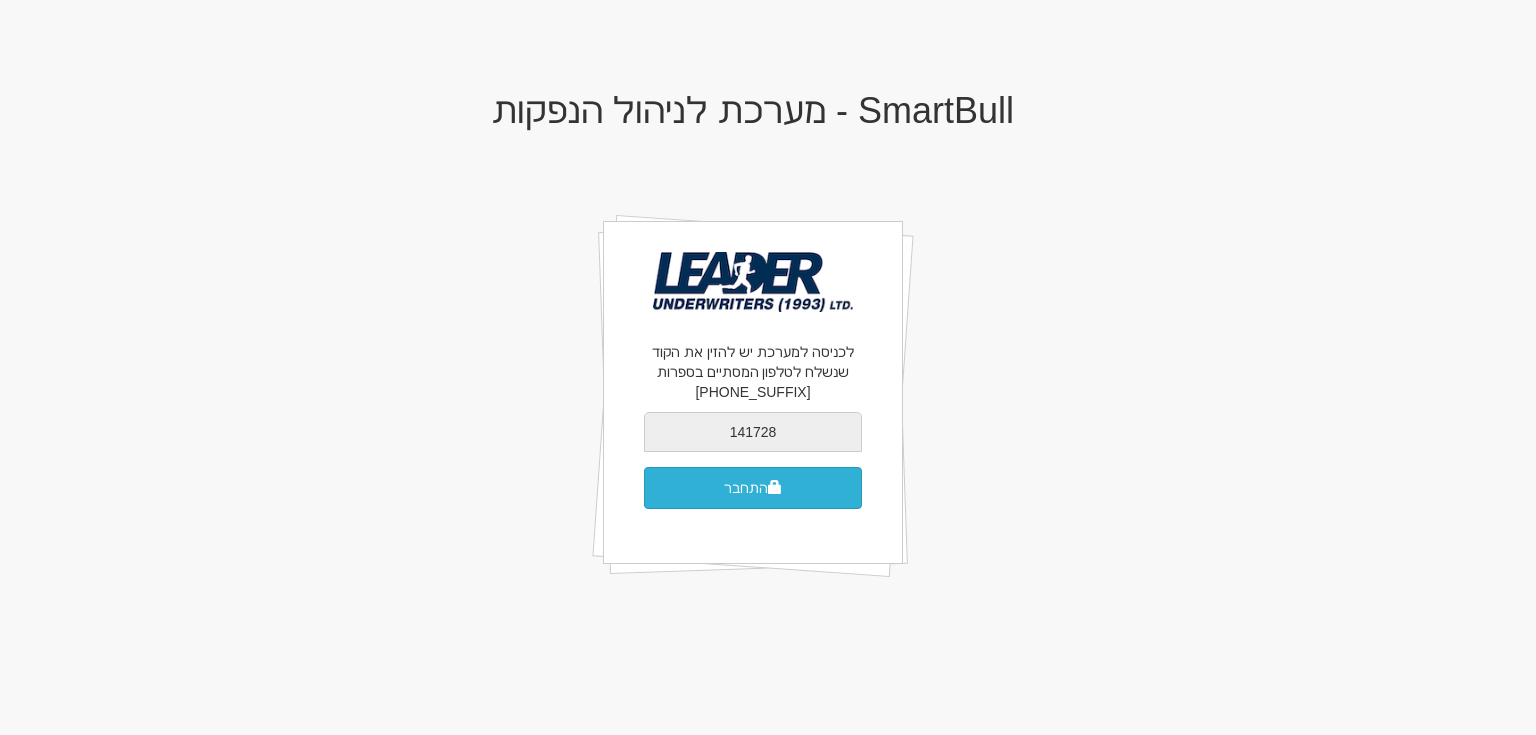 type on "141728" 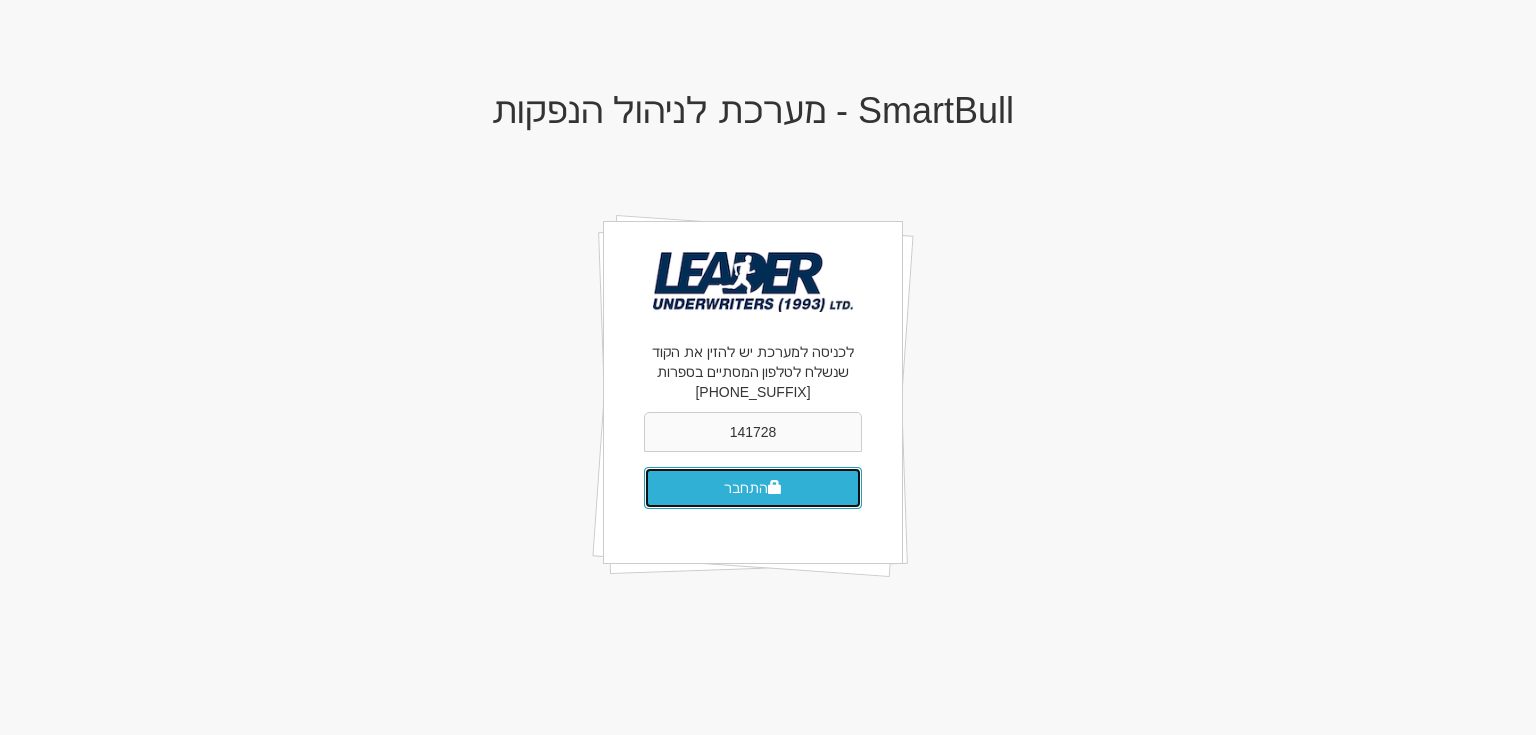 click on "התחבר" at bounding box center [753, 488] 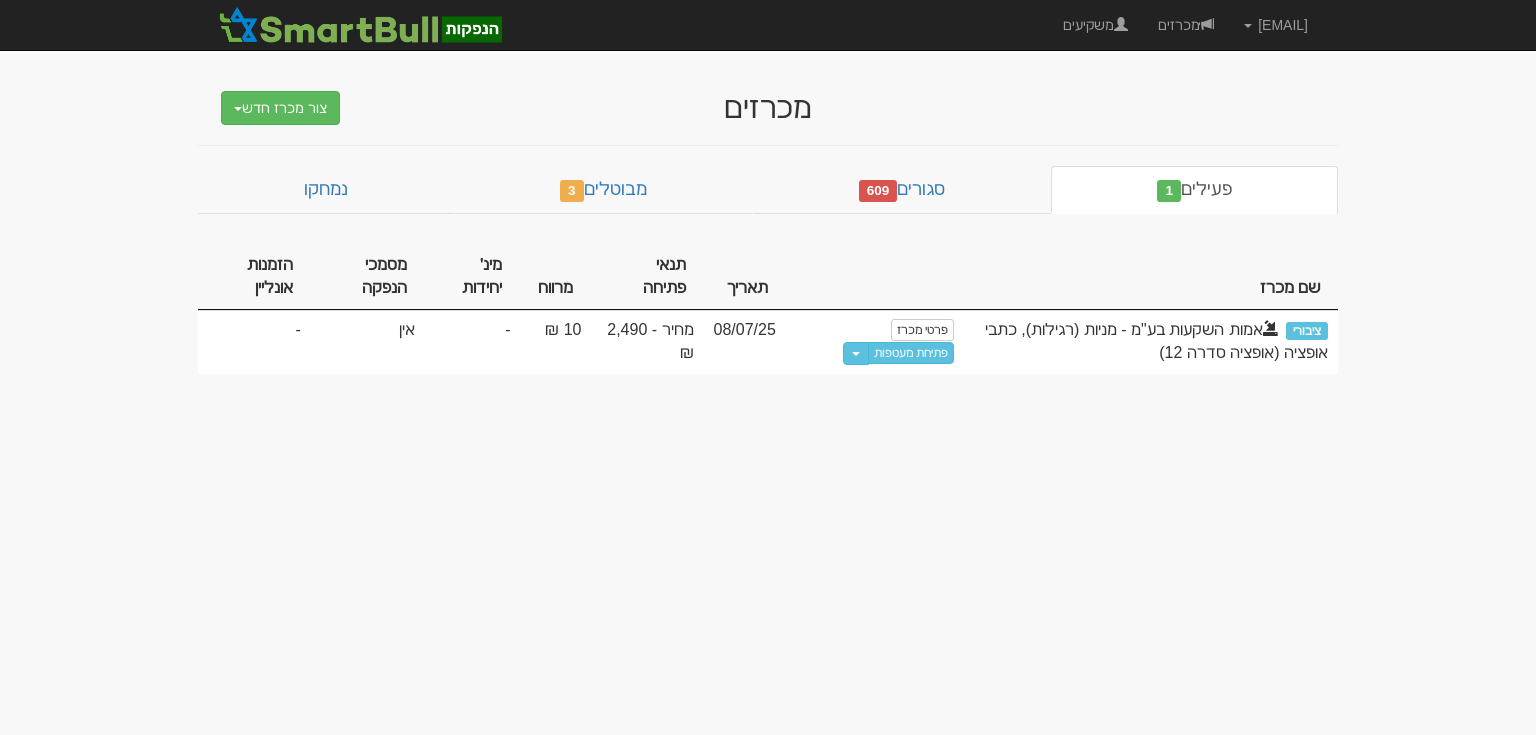 scroll, scrollTop: 0, scrollLeft: 0, axis: both 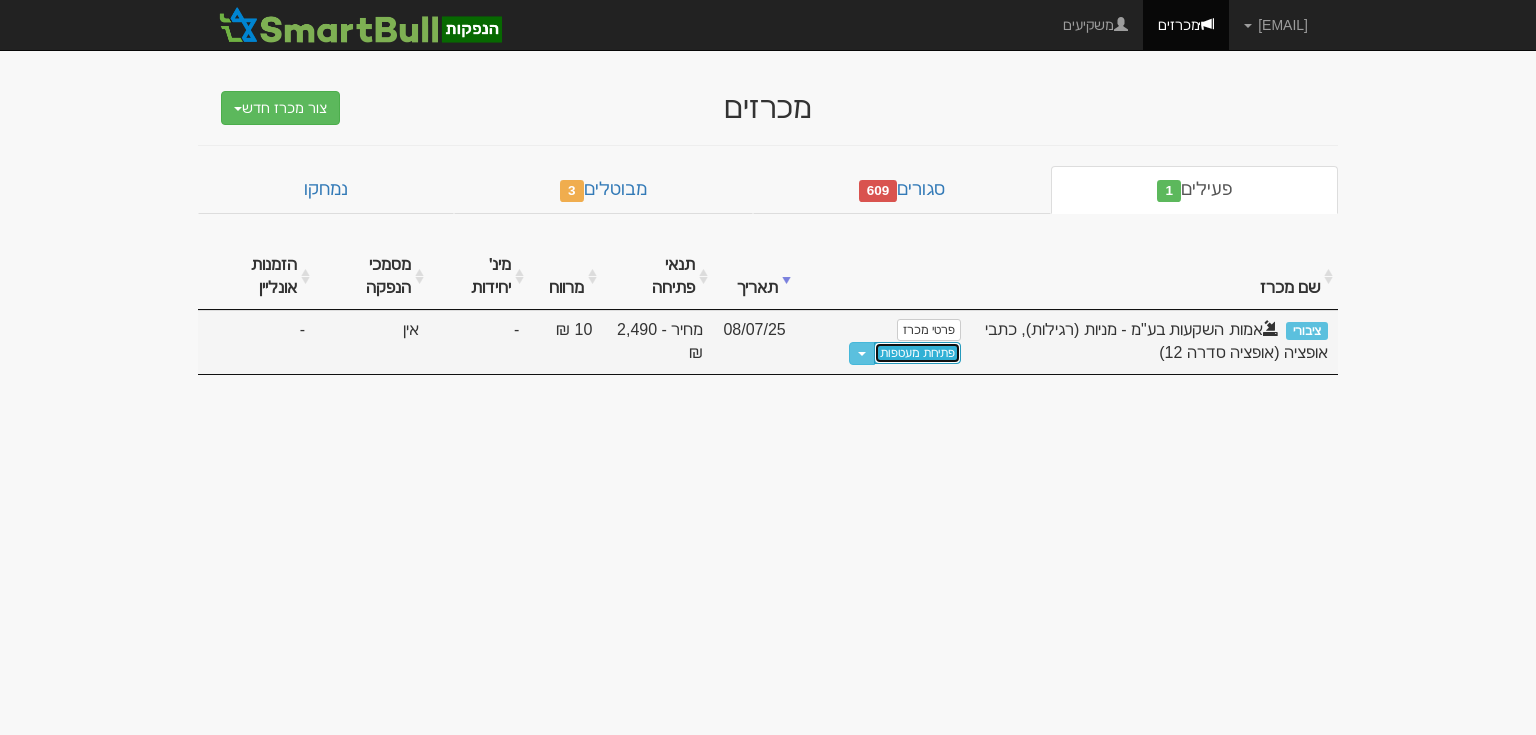 click on "פתיחת מעטפות" at bounding box center [917, 353] 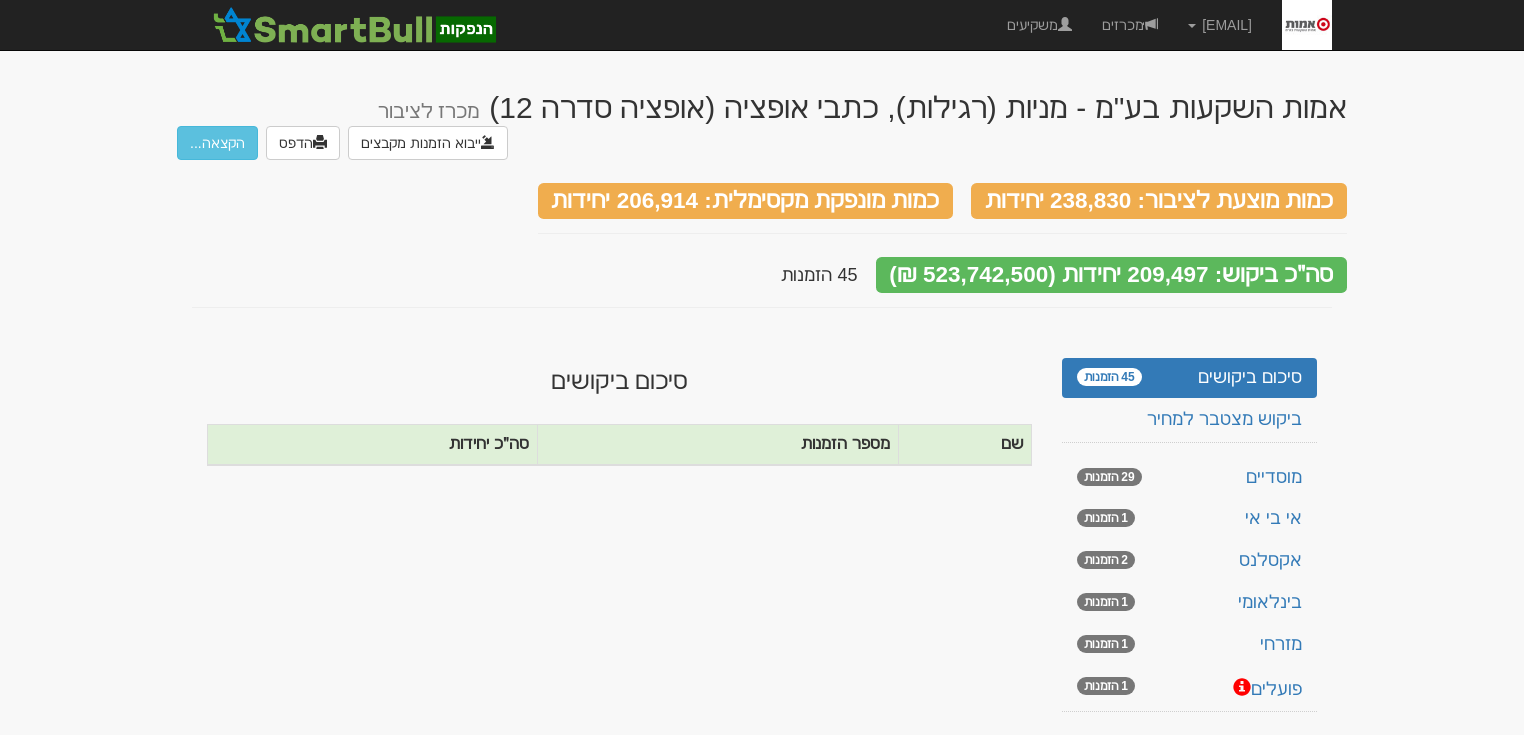 scroll, scrollTop: 0, scrollLeft: 0, axis: both 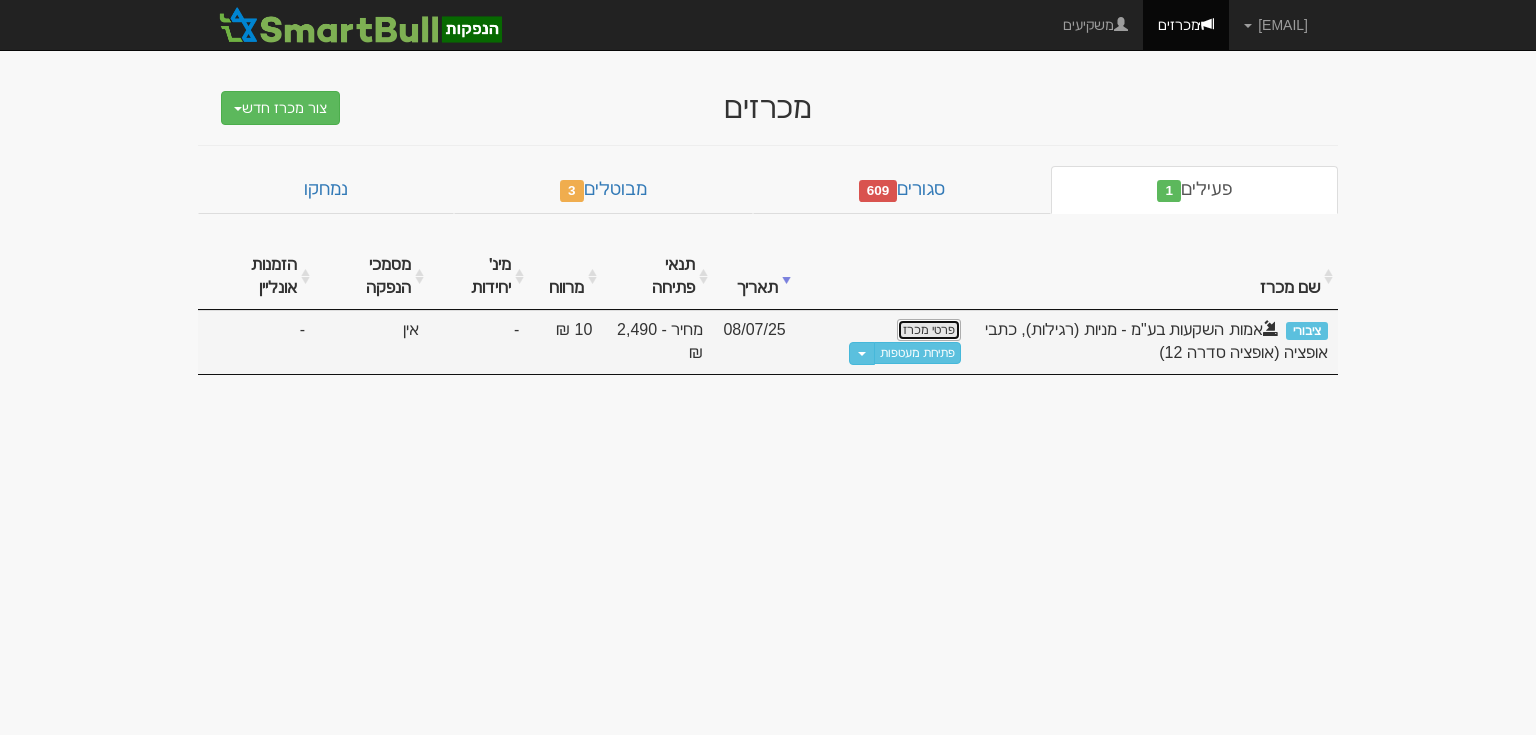click on "פרטי מכרז" at bounding box center (928, 330) 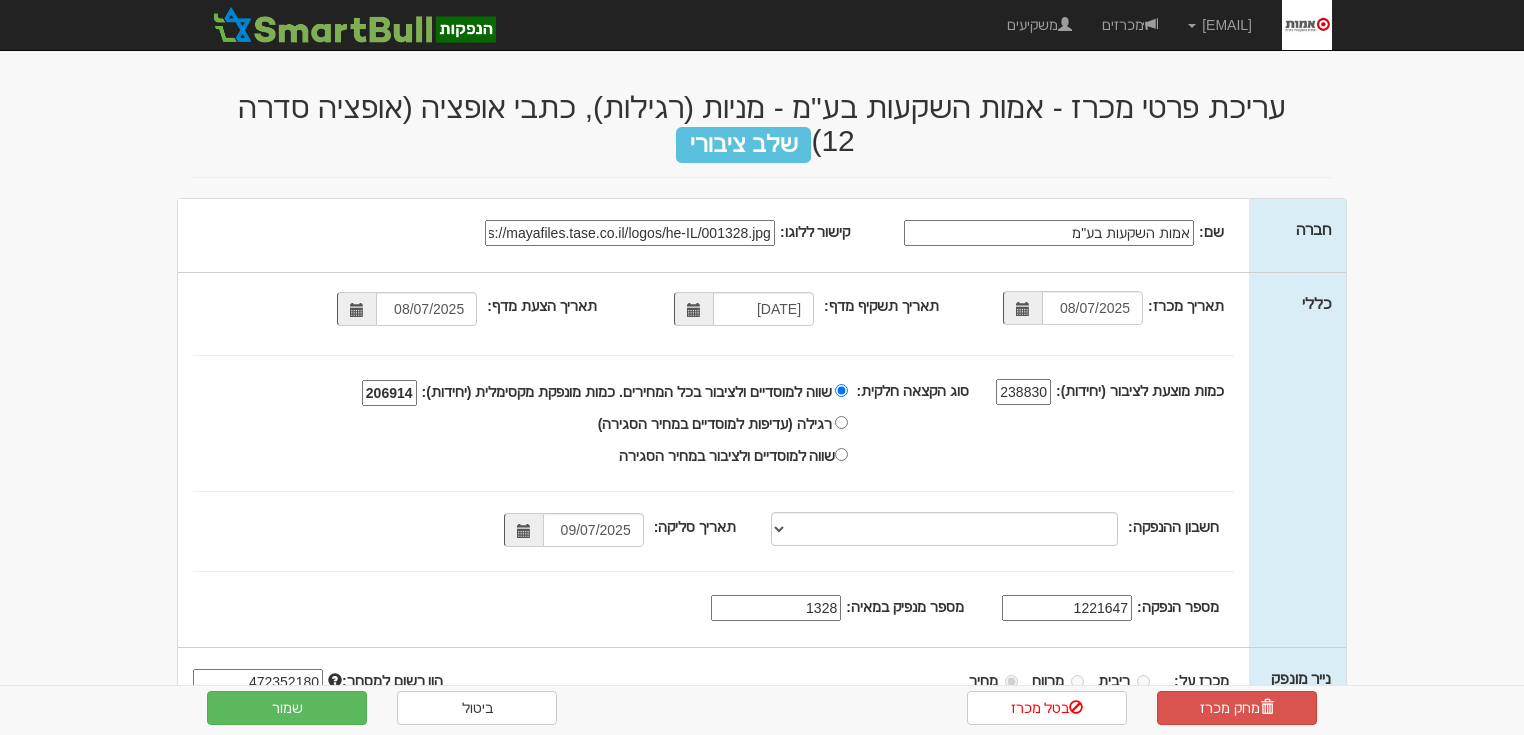 scroll, scrollTop: 0, scrollLeft: 0, axis: both 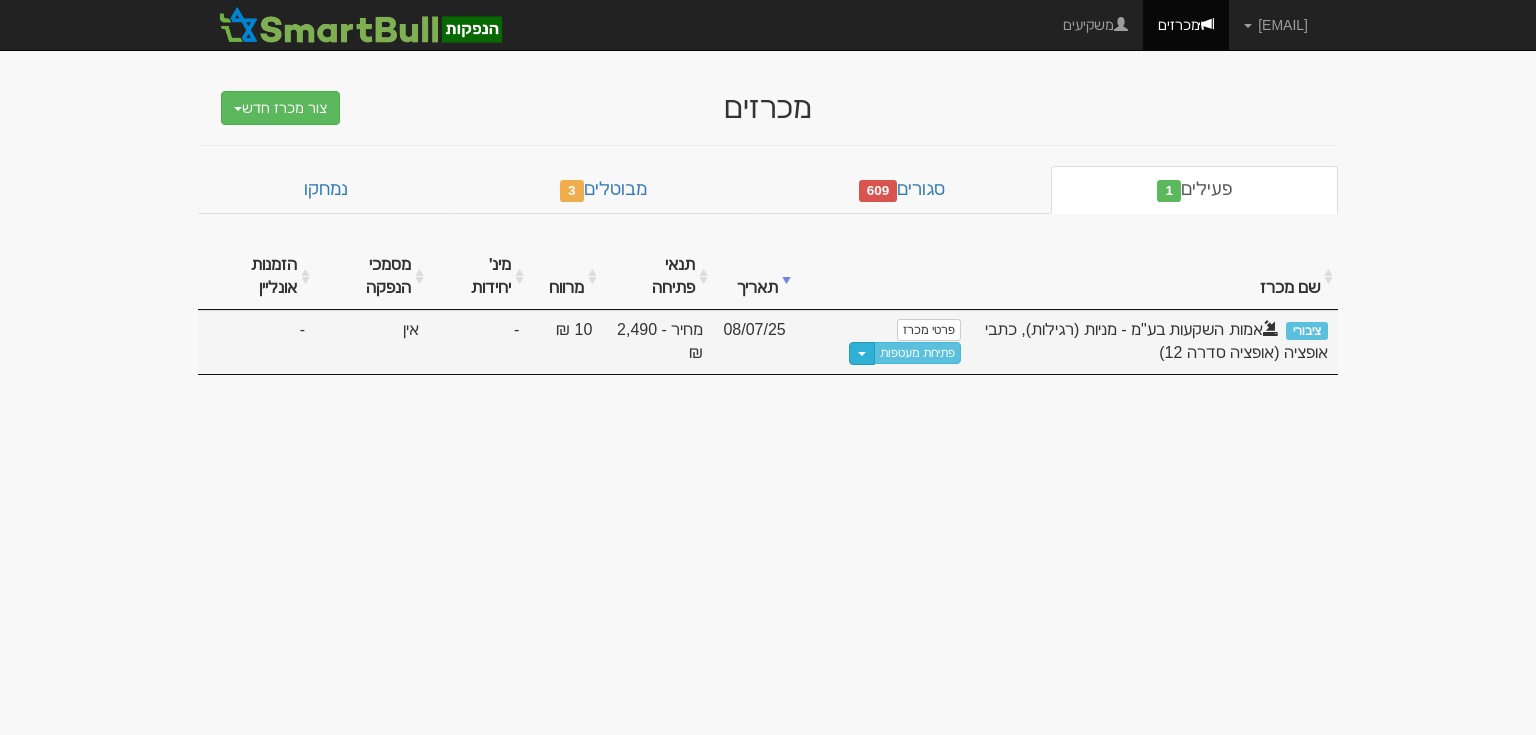 click at bounding box center (862, 354) 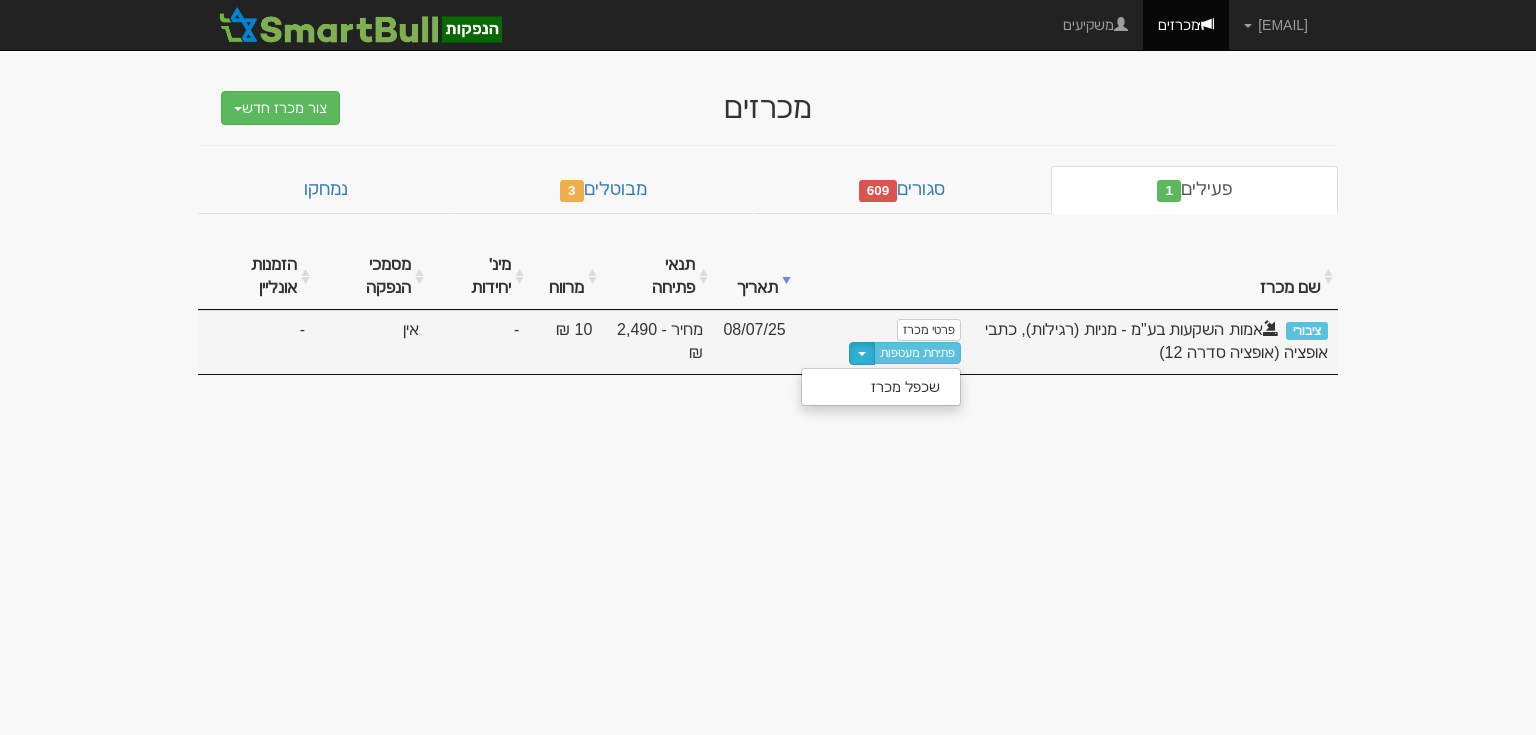 drag, startPoint x: 1312, startPoint y: 333, endPoint x: 1255, endPoint y: 328, distance: 57.21888 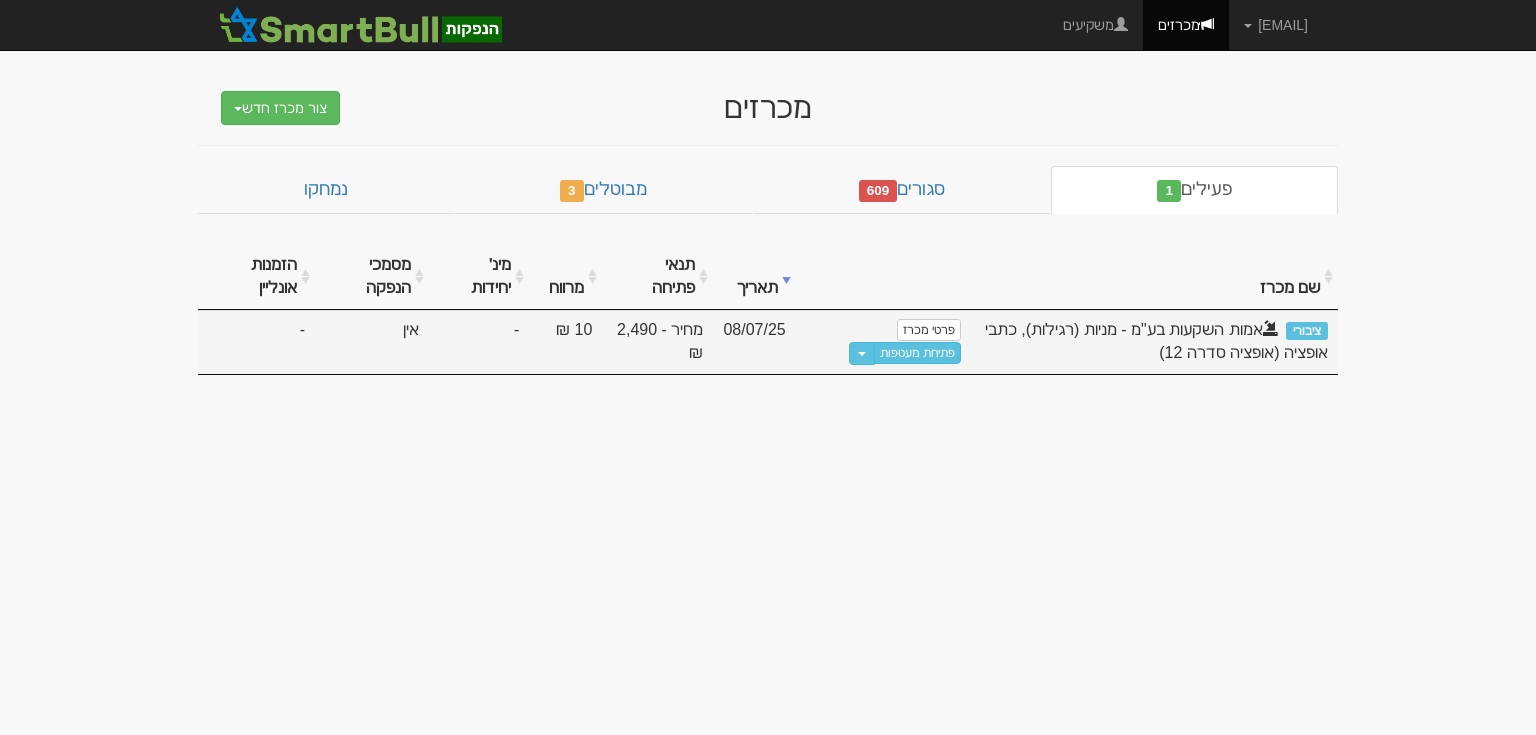 click on "אמות השקעות בע"מ - מניות (רגילות), כתבי אופציה (אופציה סדרה 12)" at bounding box center (1156, 341) 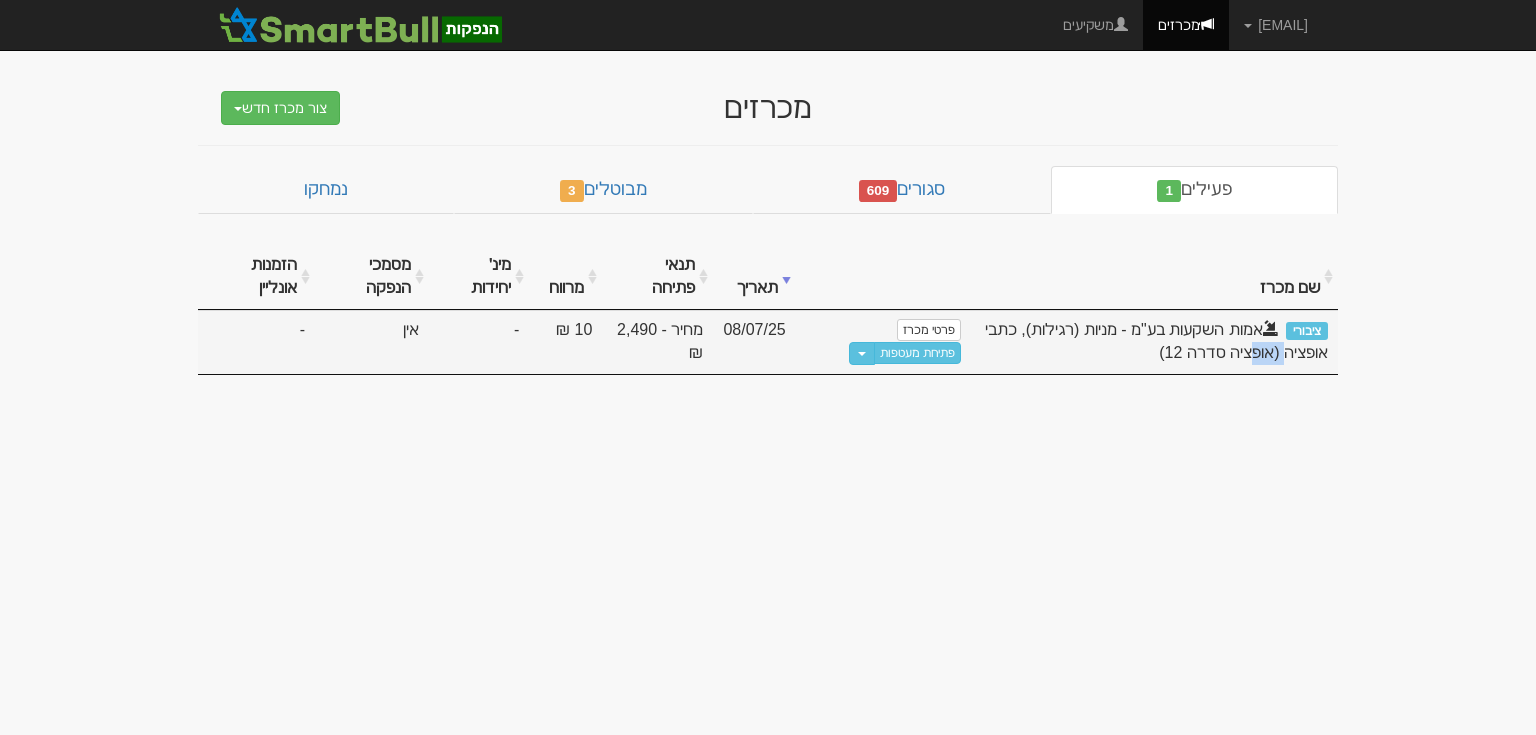 click on "אמות השקעות בע"מ - מניות (רגילות), כתבי אופציה (אופציה סדרה 12)" at bounding box center [1156, 341] 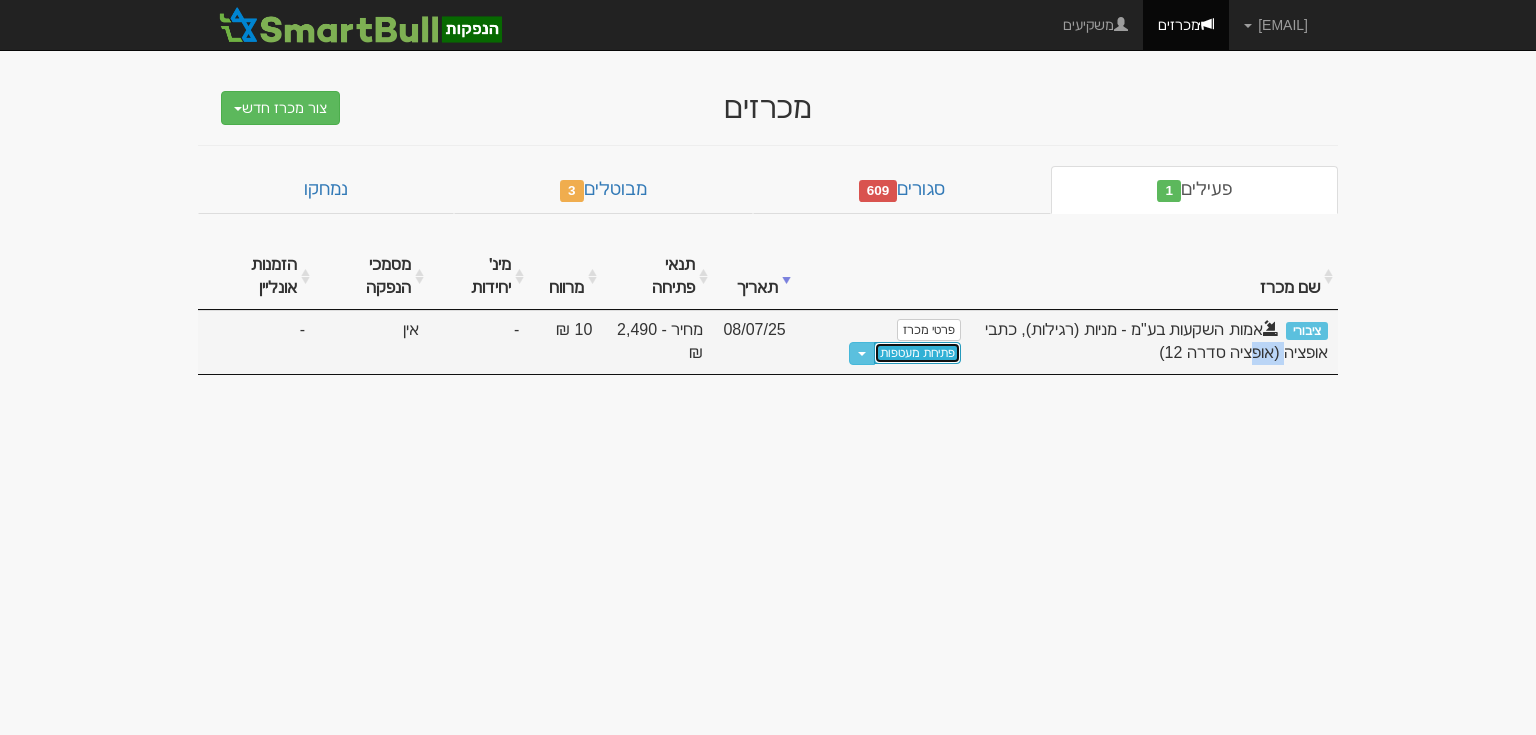 click on "פתיחת מעטפות" at bounding box center (917, 353) 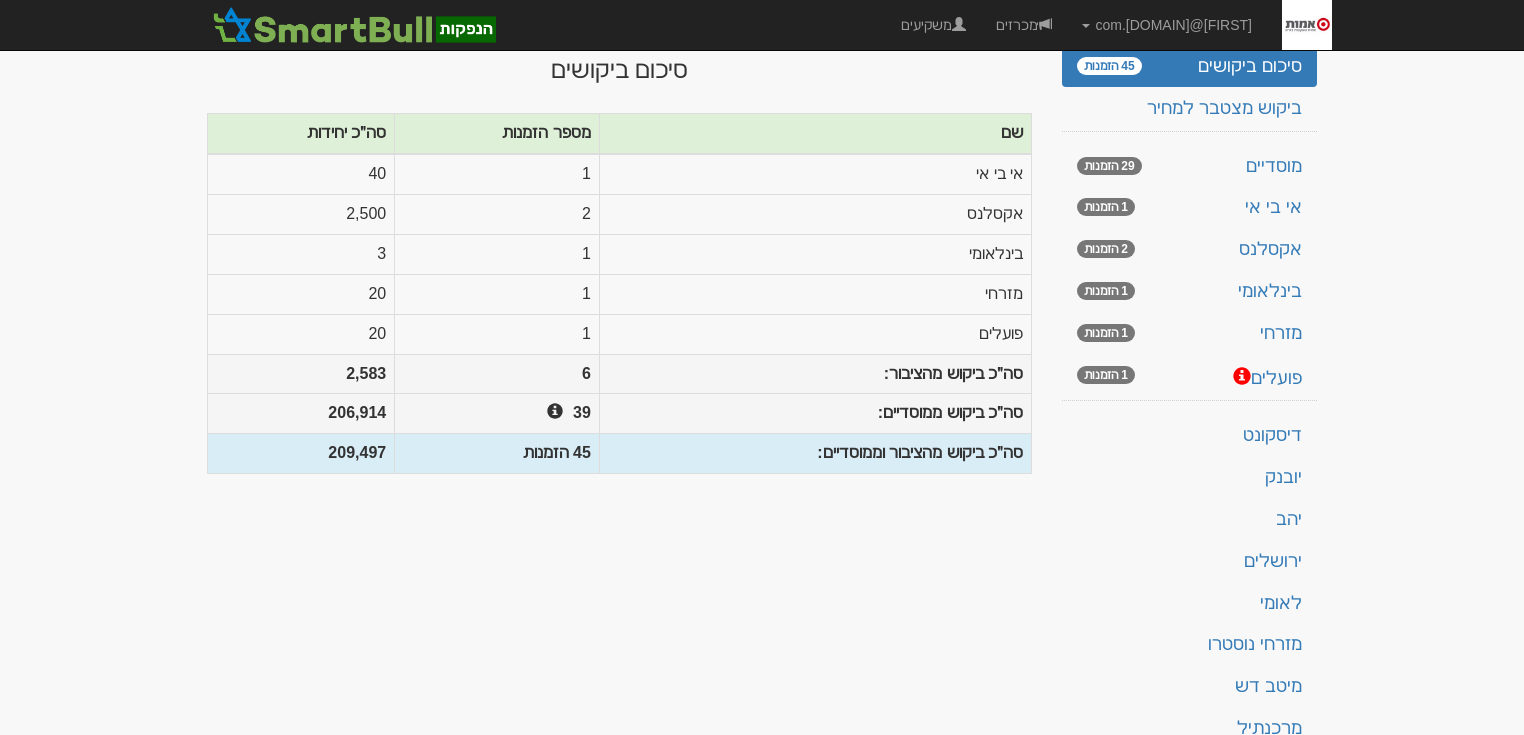 scroll, scrollTop: 0, scrollLeft: 0, axis: both 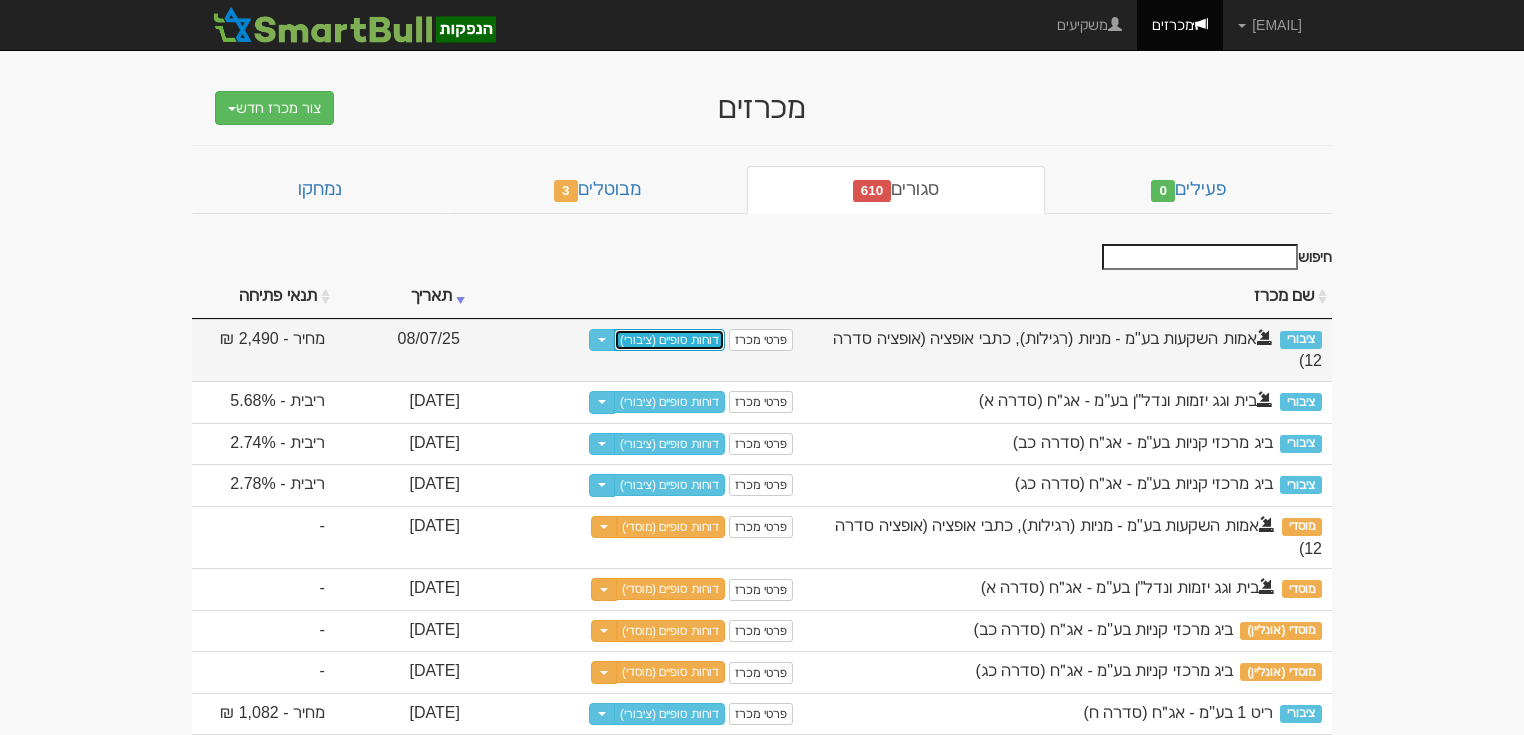 click on "דוחות סופיים
(ציבורי)" at bounding box center [669, 340] 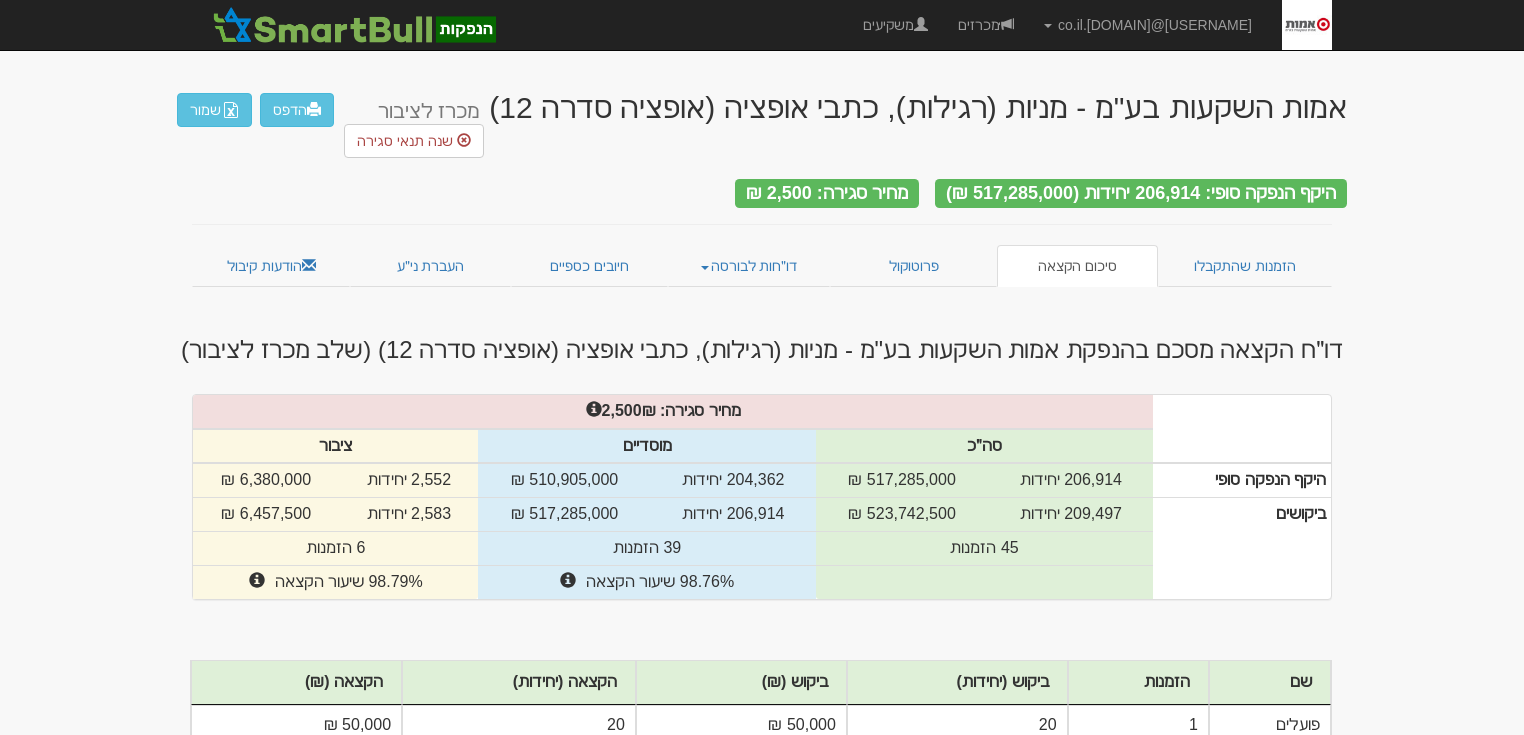 scroll, scrollTop: 0, scrollLeft: 0, axis: both 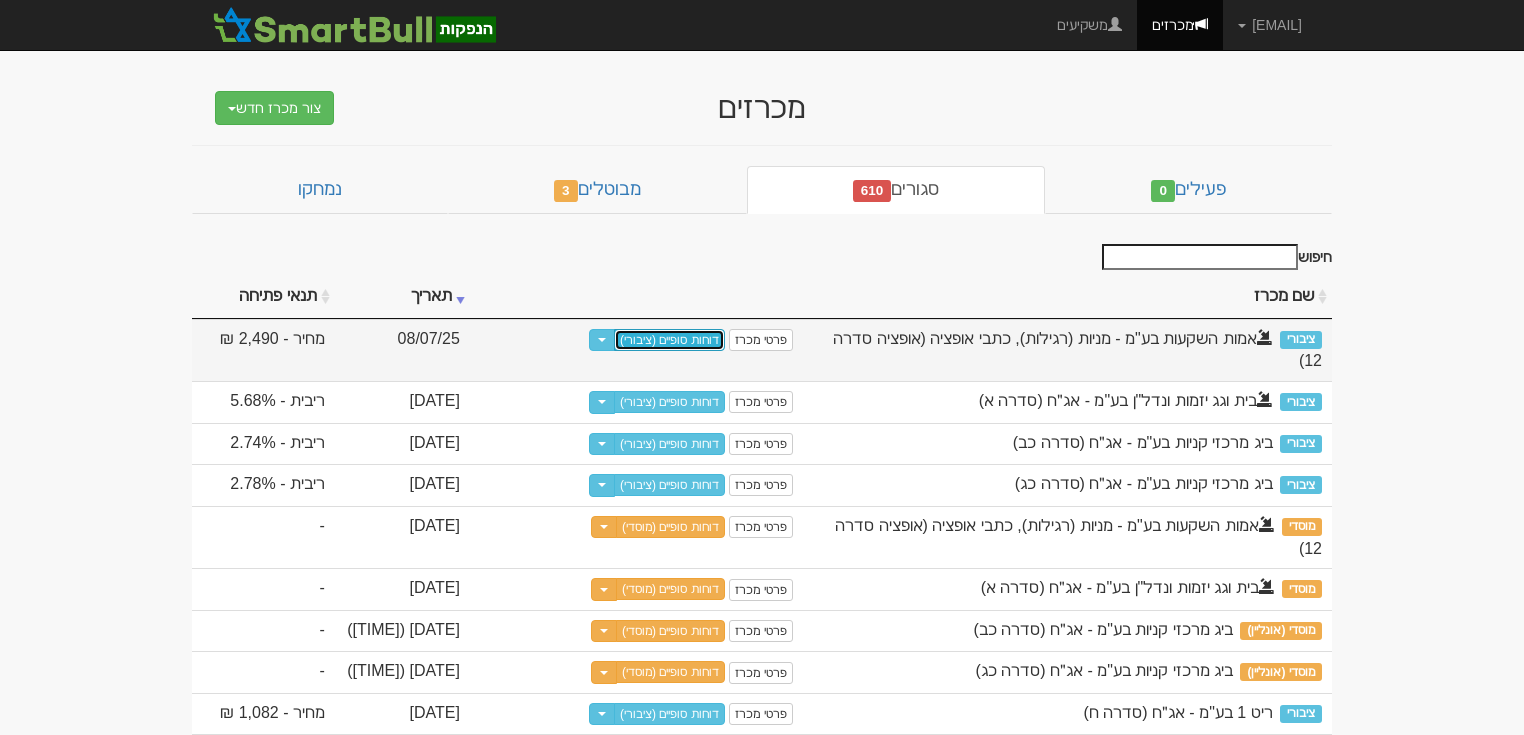 click on "דוחות סופיים
(ציבורי)" at bounding box center [669, 340] 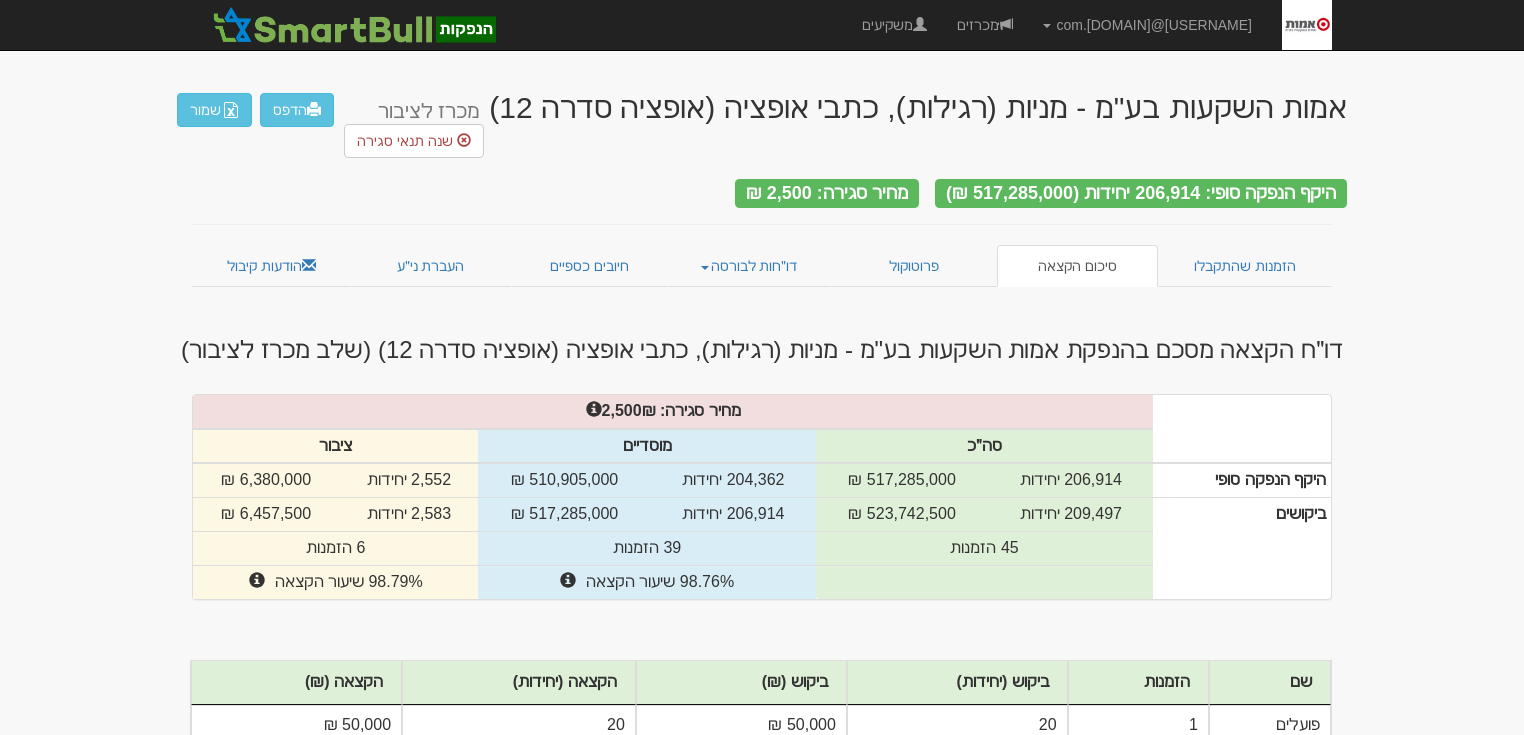scroll, scrollTop: 0, scrollLeft: 0, axis: both 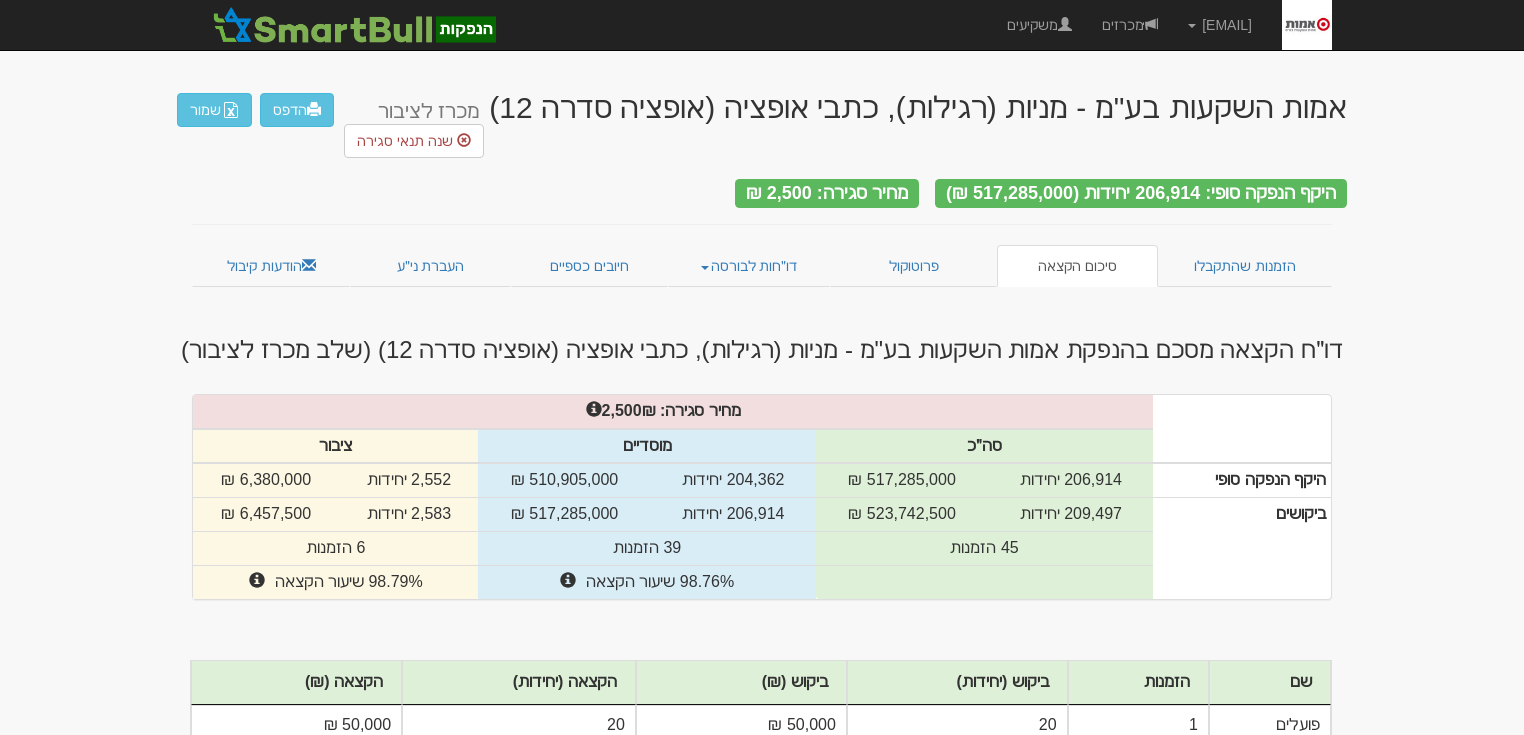 click on "yaelb@leadercm.co.il
הגדרות
חשבונות הנפקה
תבניות הודעות קיבול
X" at bounding box center [762, 516] 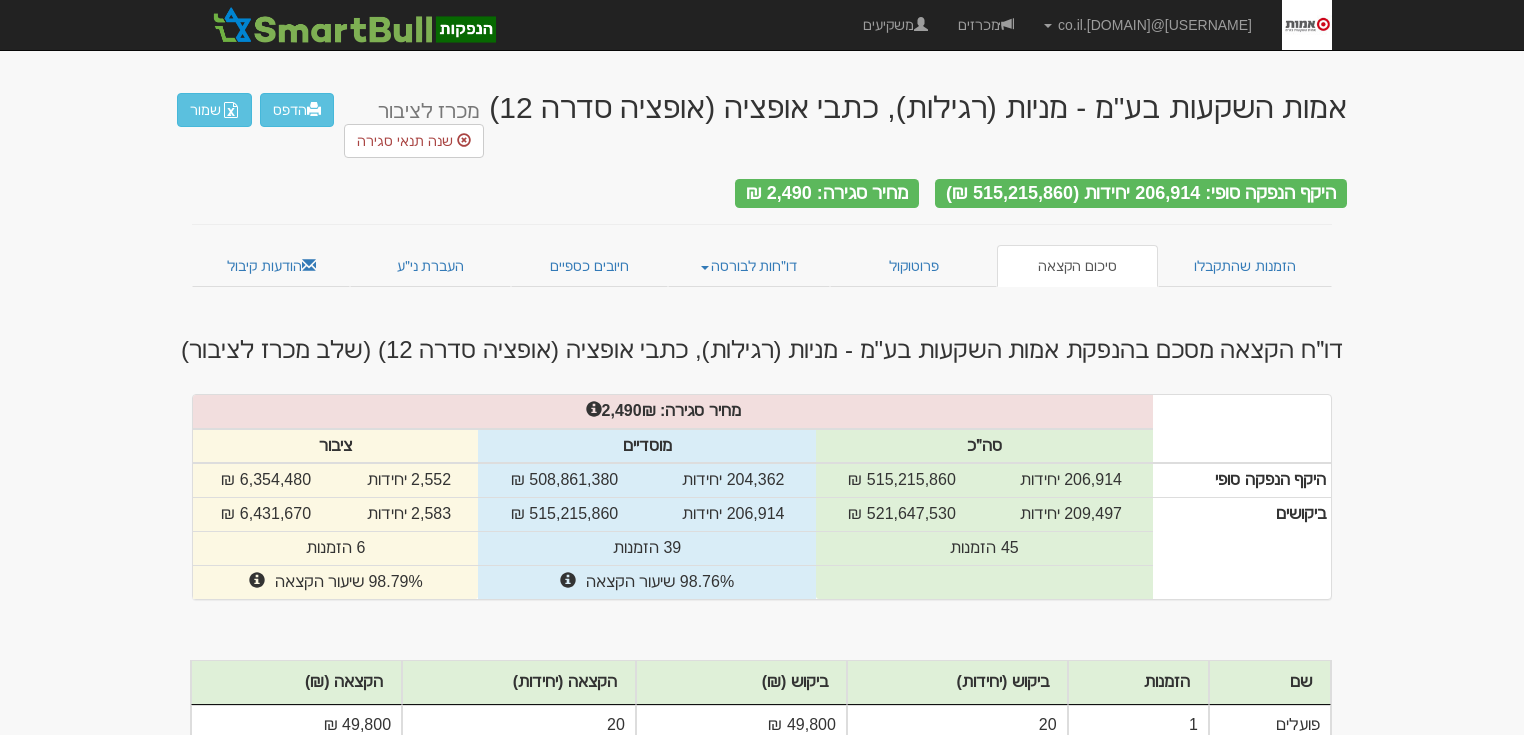 scroll, scrollTop: 0, scrollLeft: 0, axis: both 